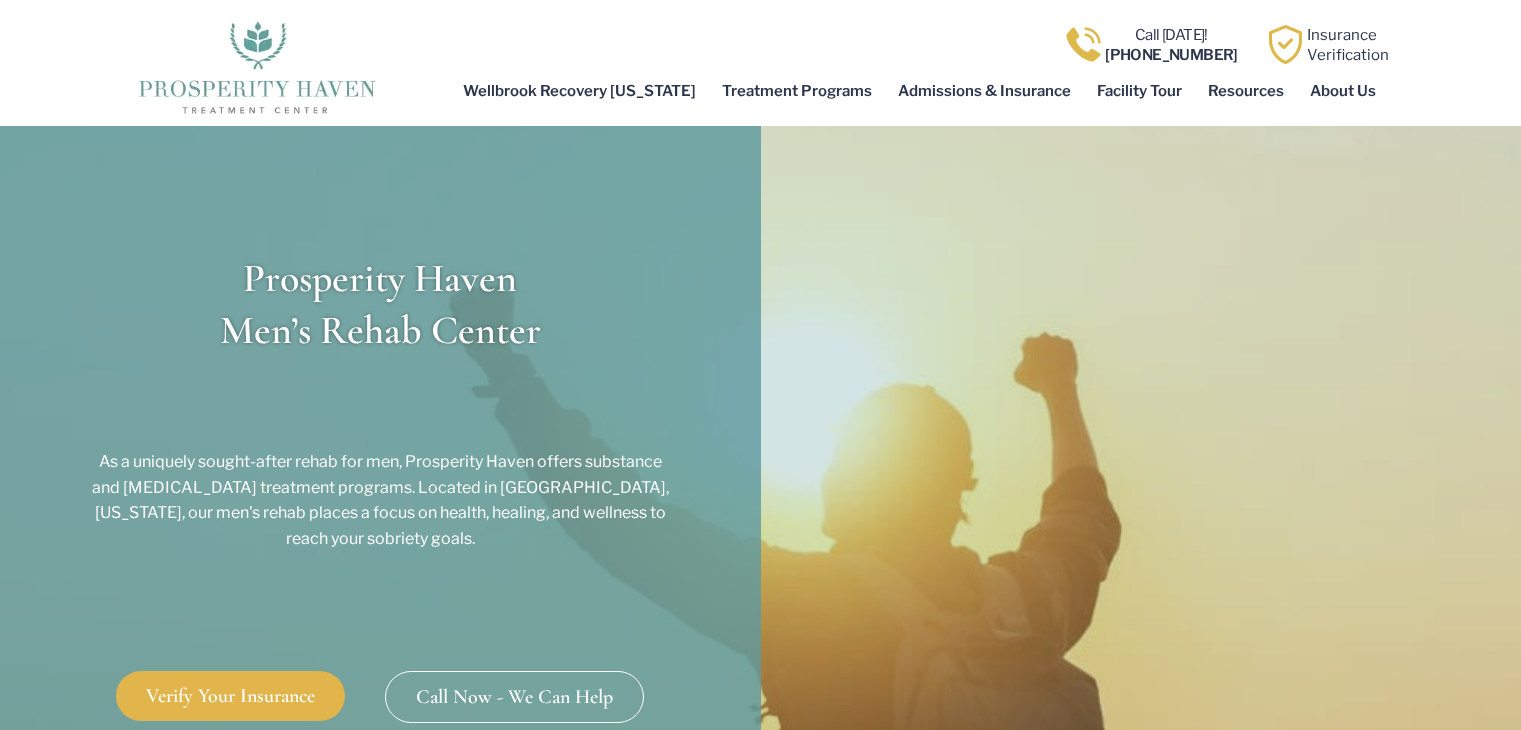 scroll, scrollTop: 0, scrollLeft: 0, axis: both 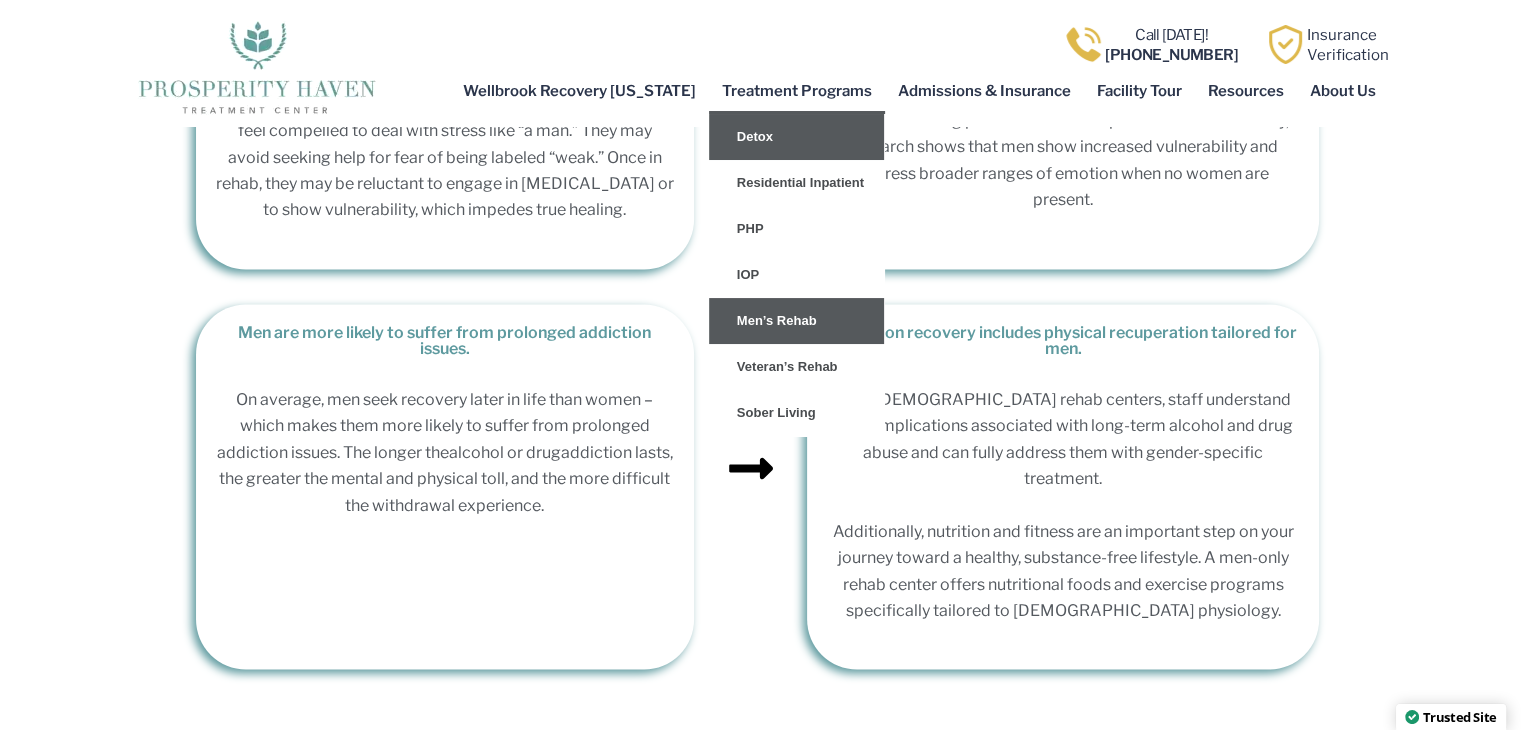 click on "Detox" 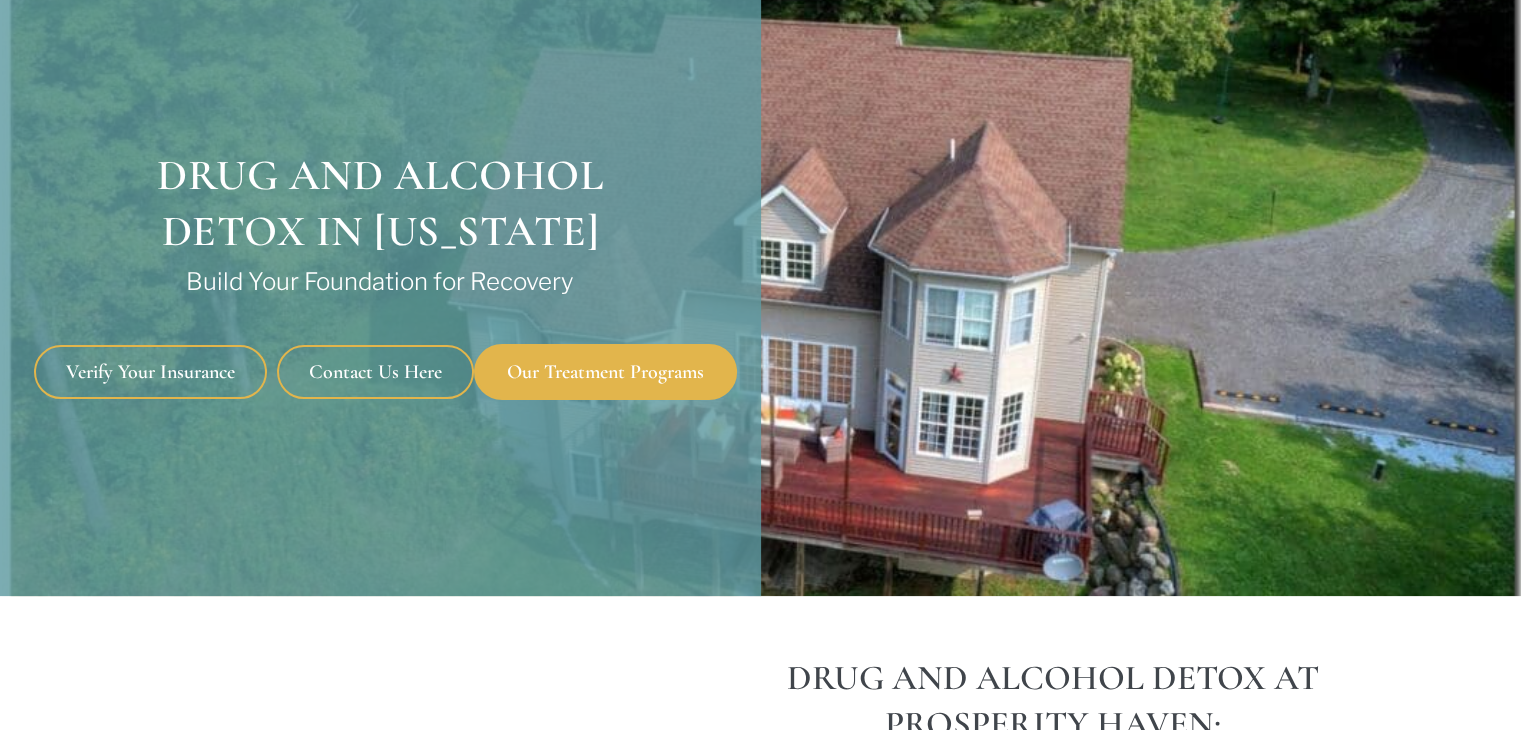 scroll, scrollTop: 245, scrollLeft: 0, axis: vertical 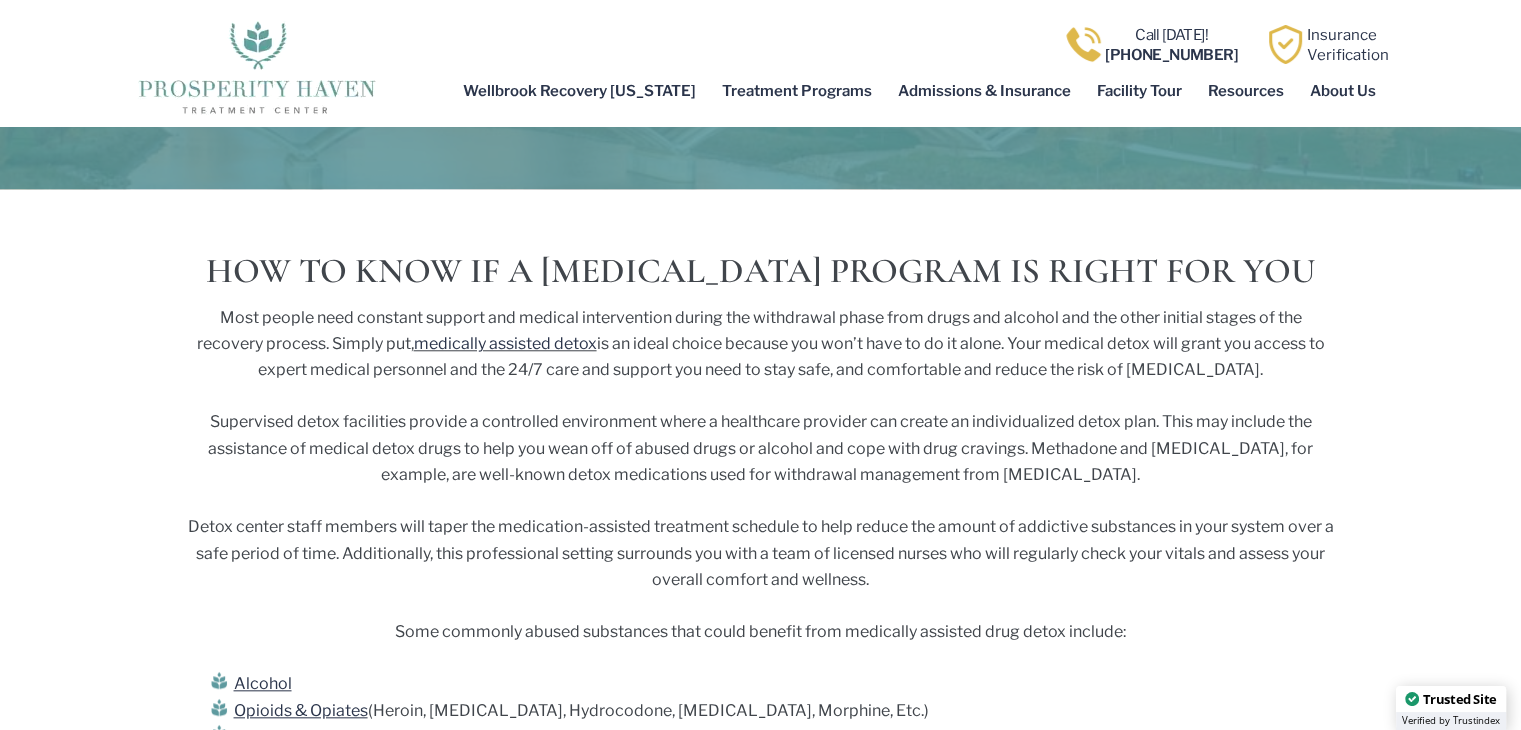 drag, startPoint x: 1525, startPoint y: 48, endPoint x: 1535, endPoint y: 201, distance: 153.32645 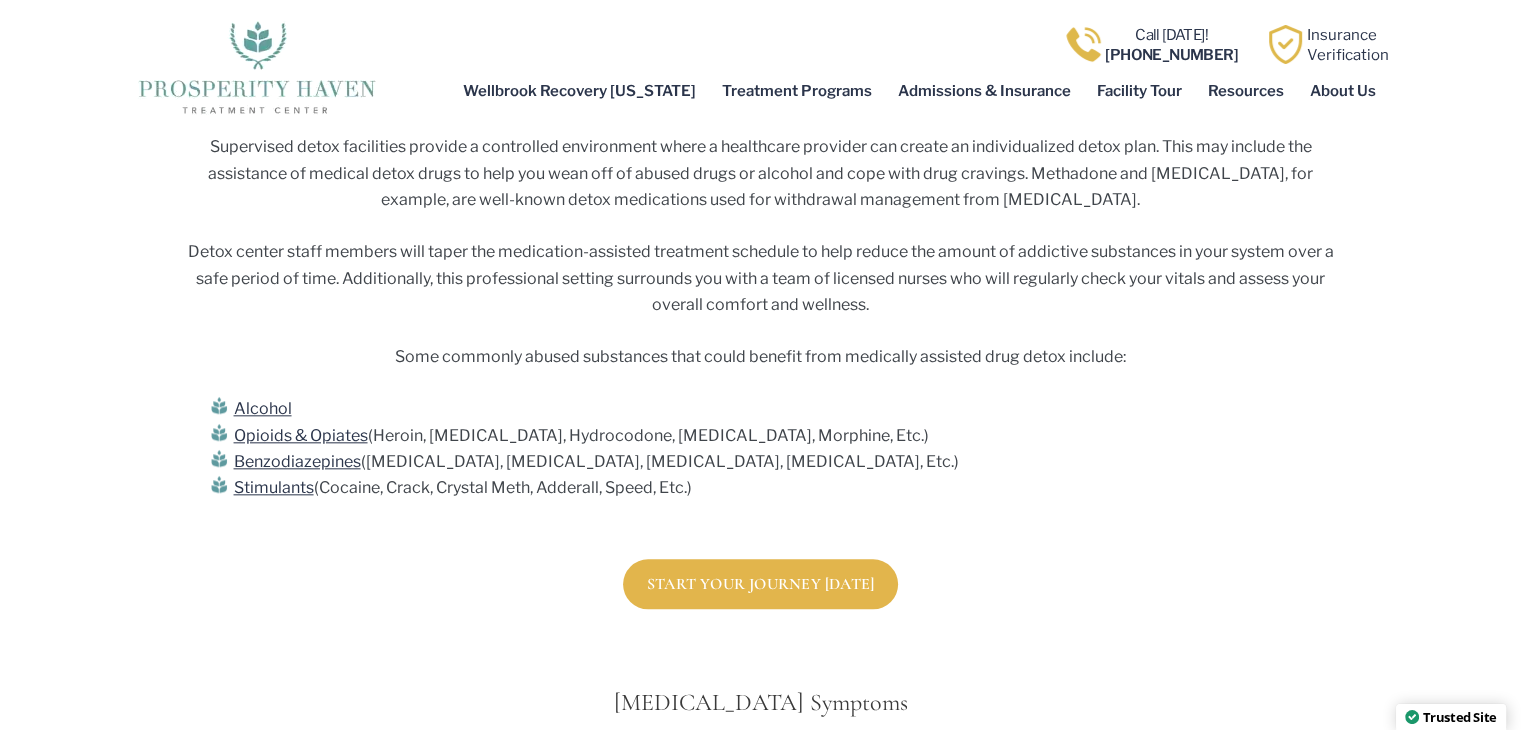 scroll, scrollTop: 2057, scrollLeft: 0, axis: vertical 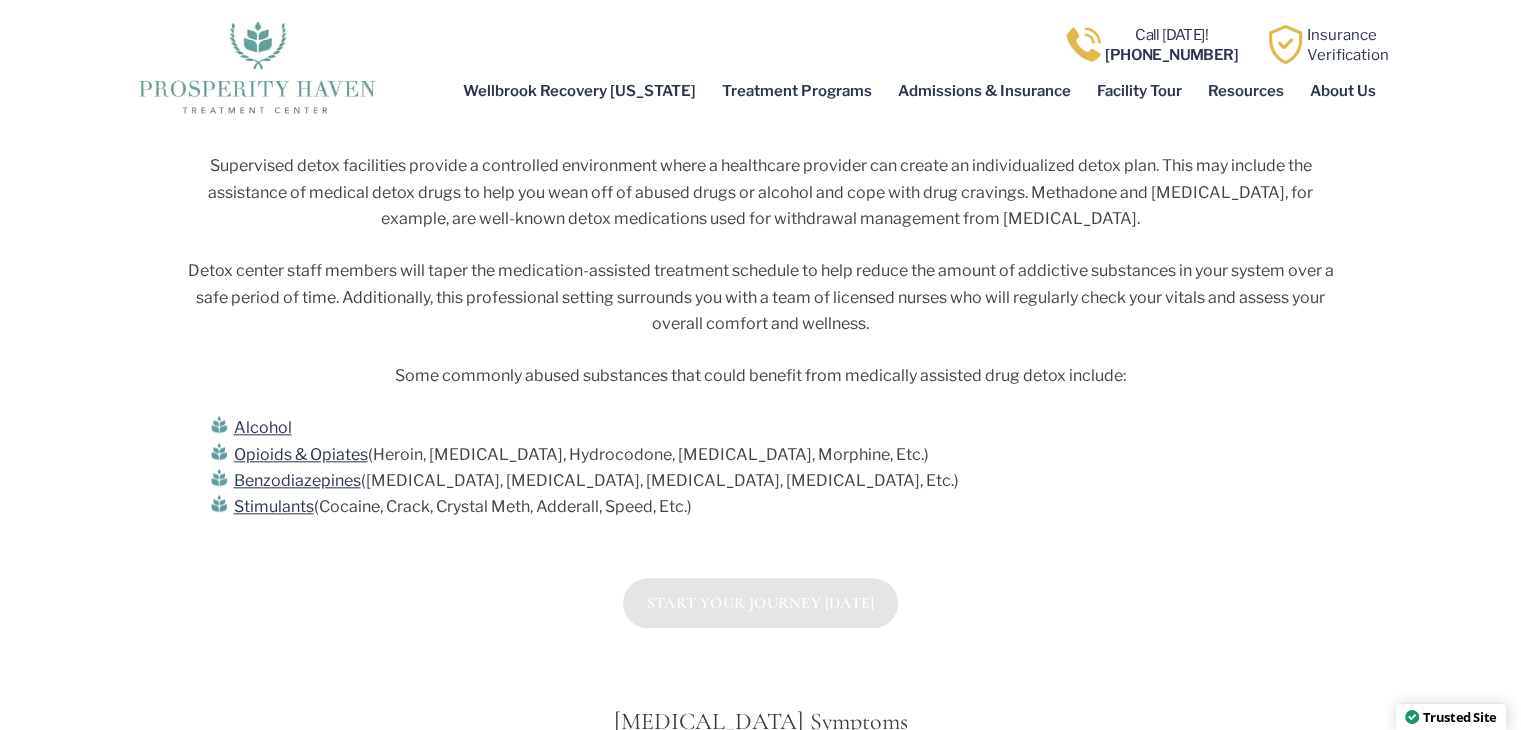 click on "Start Your Journey [DATE]" at bounding box center [760, 603] 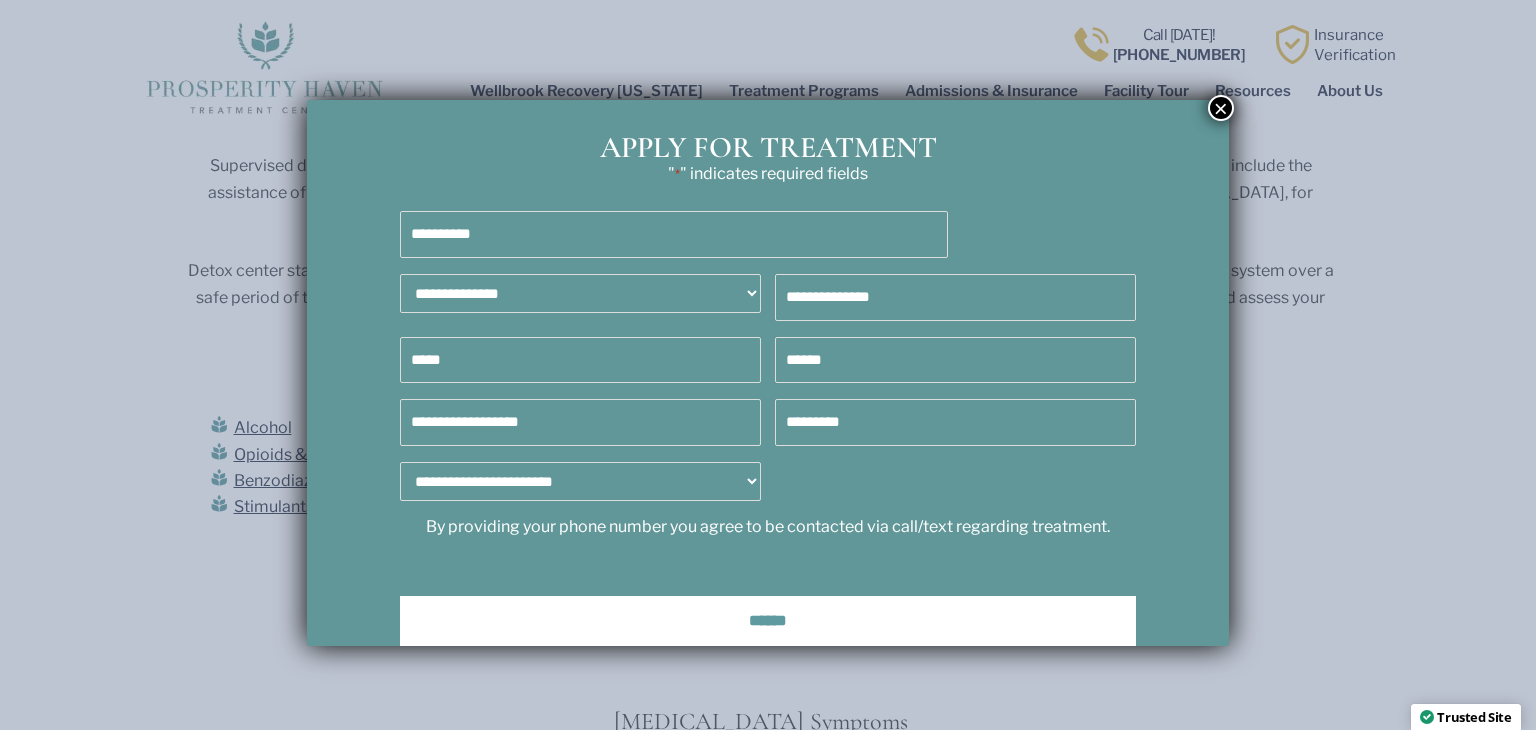 click on "Full Name *" at bounding box center (674, 234) 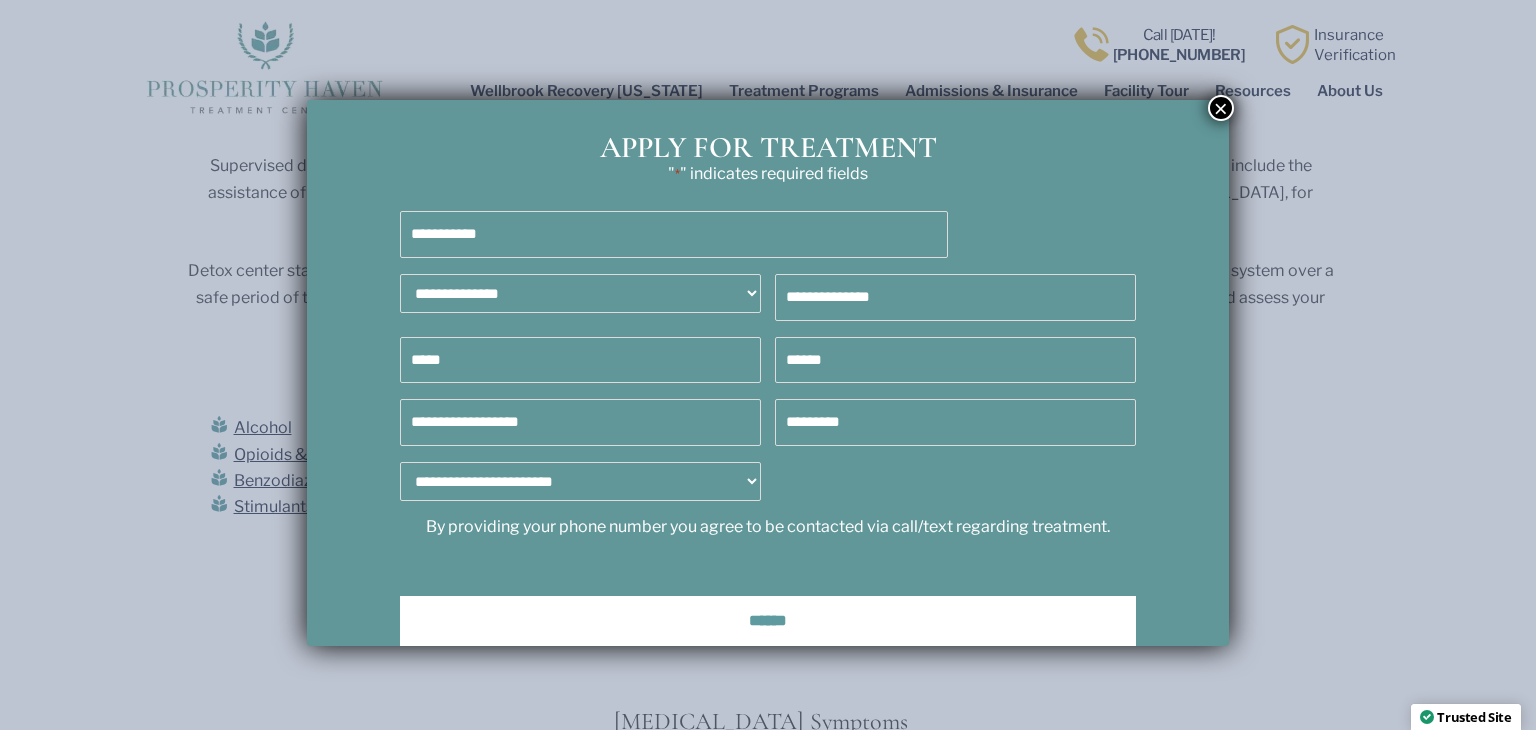 type on "**********" 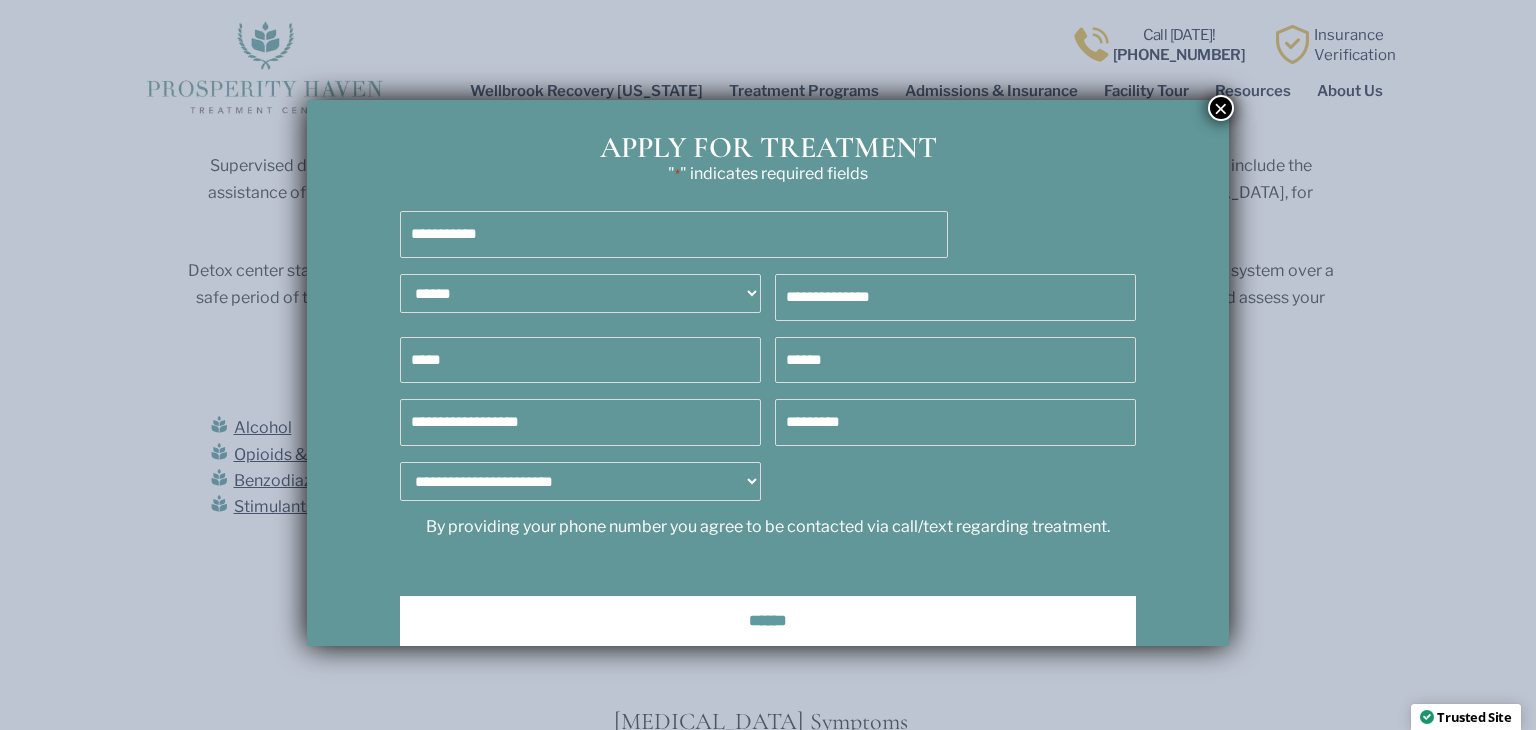 click on "**********" at bounding box center [580, 293] 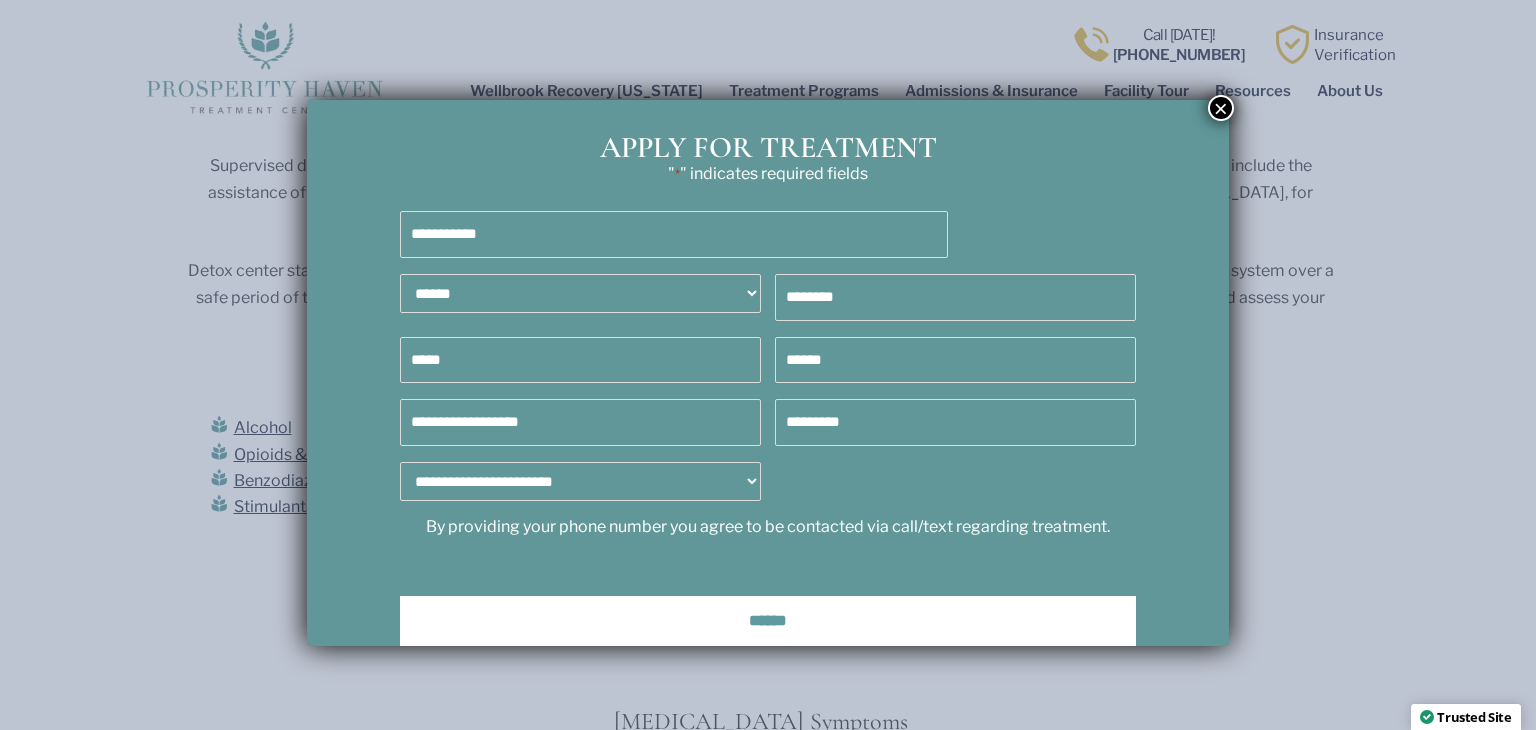 type on "********" 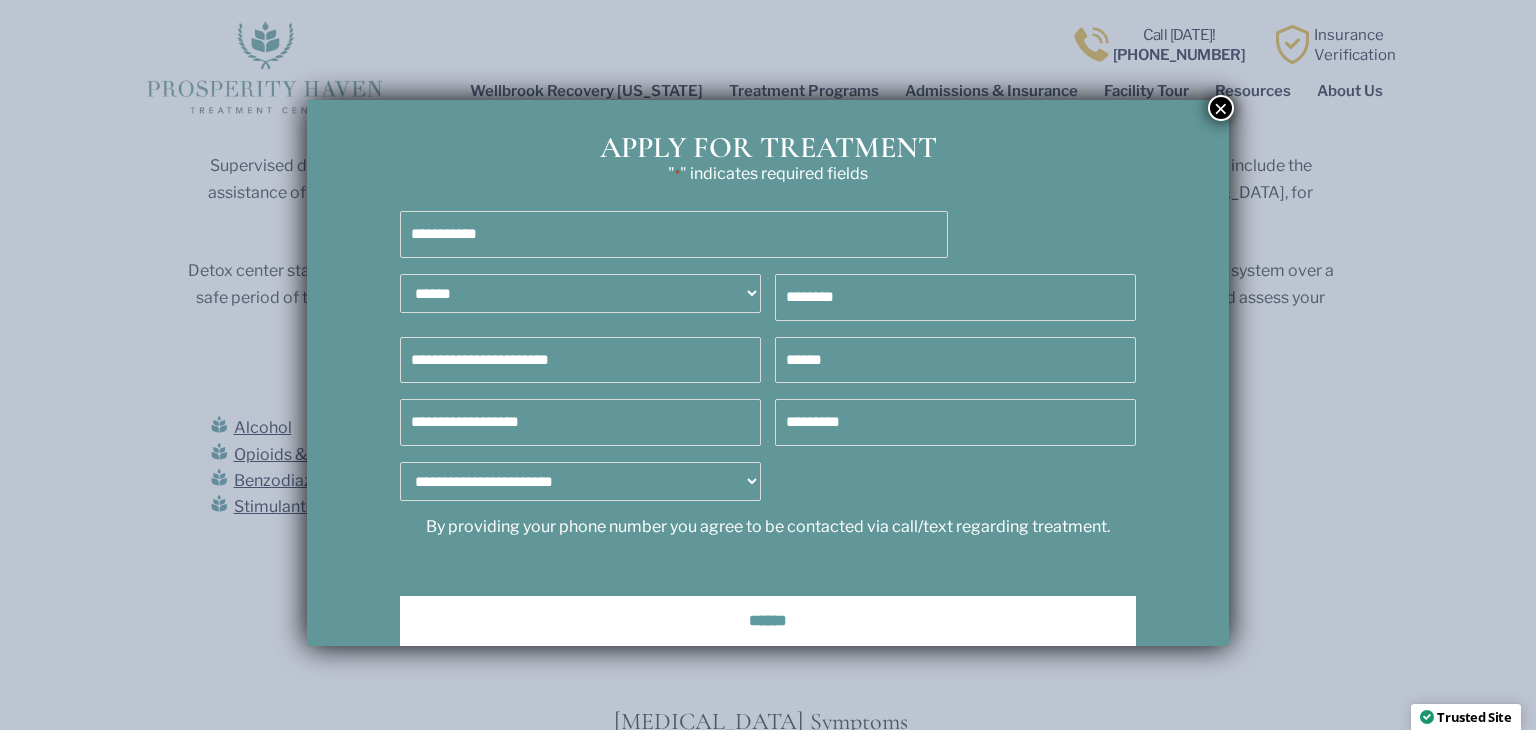 type on "**********" 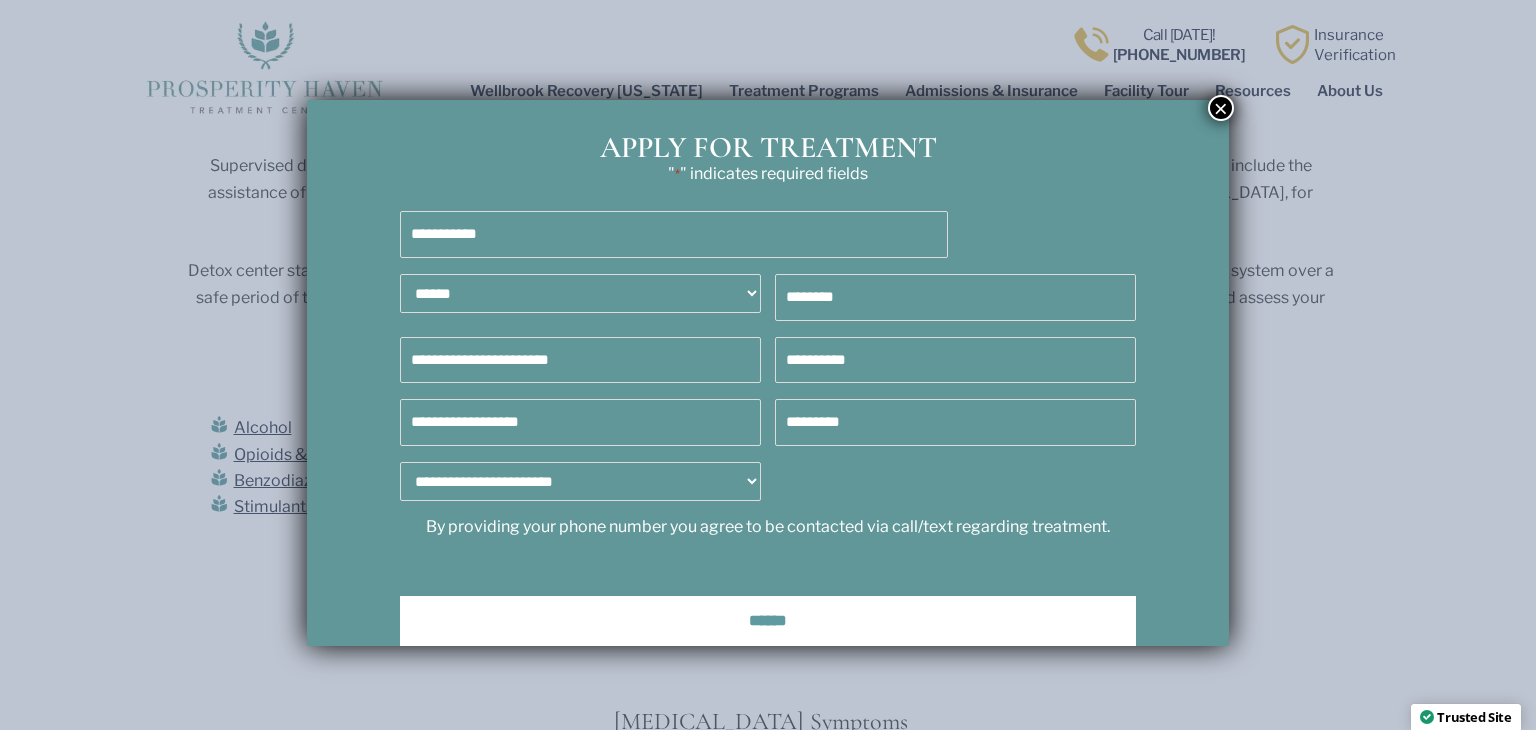 type on "**********" 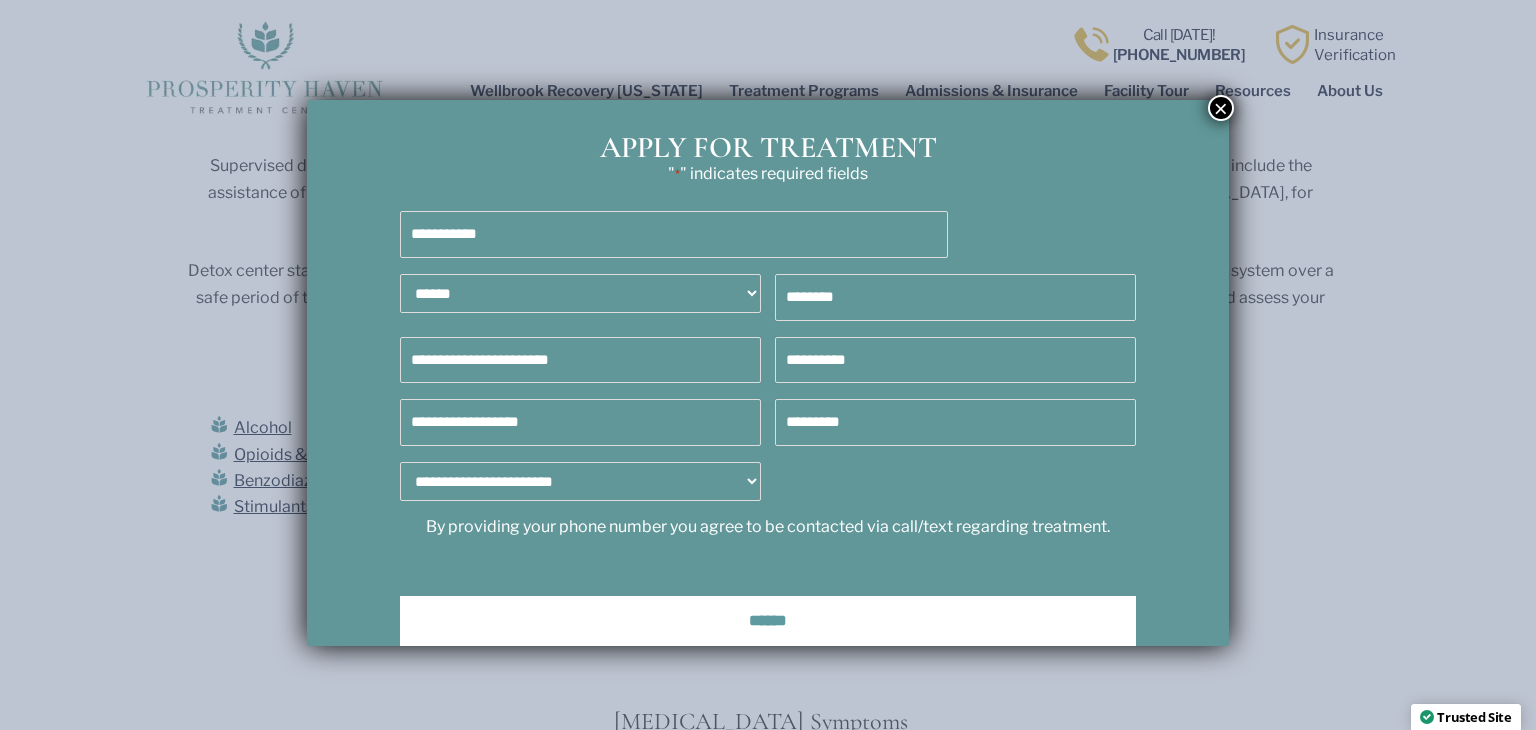 click on "Full Insurance Company *" at bounding box center [580, 422] 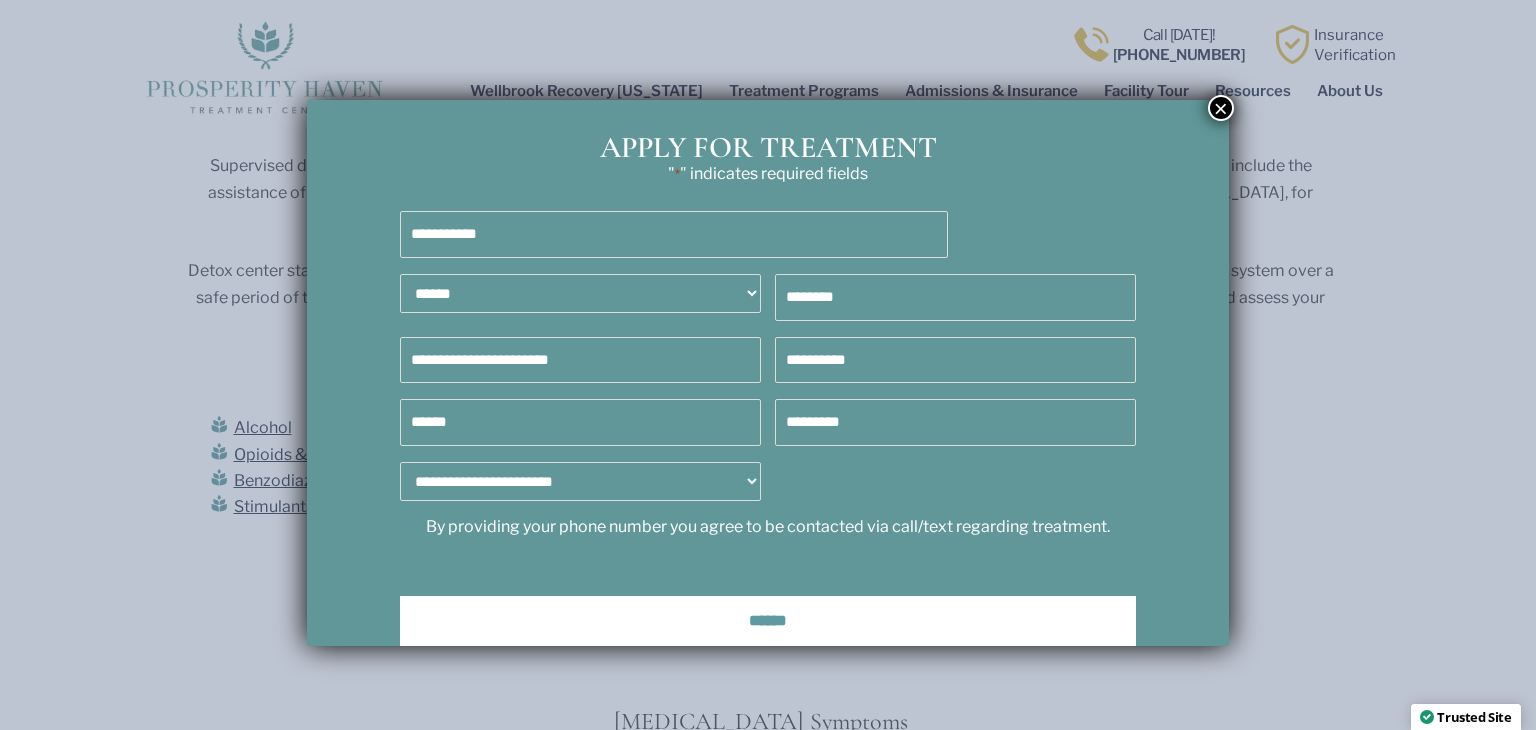 type on "******" 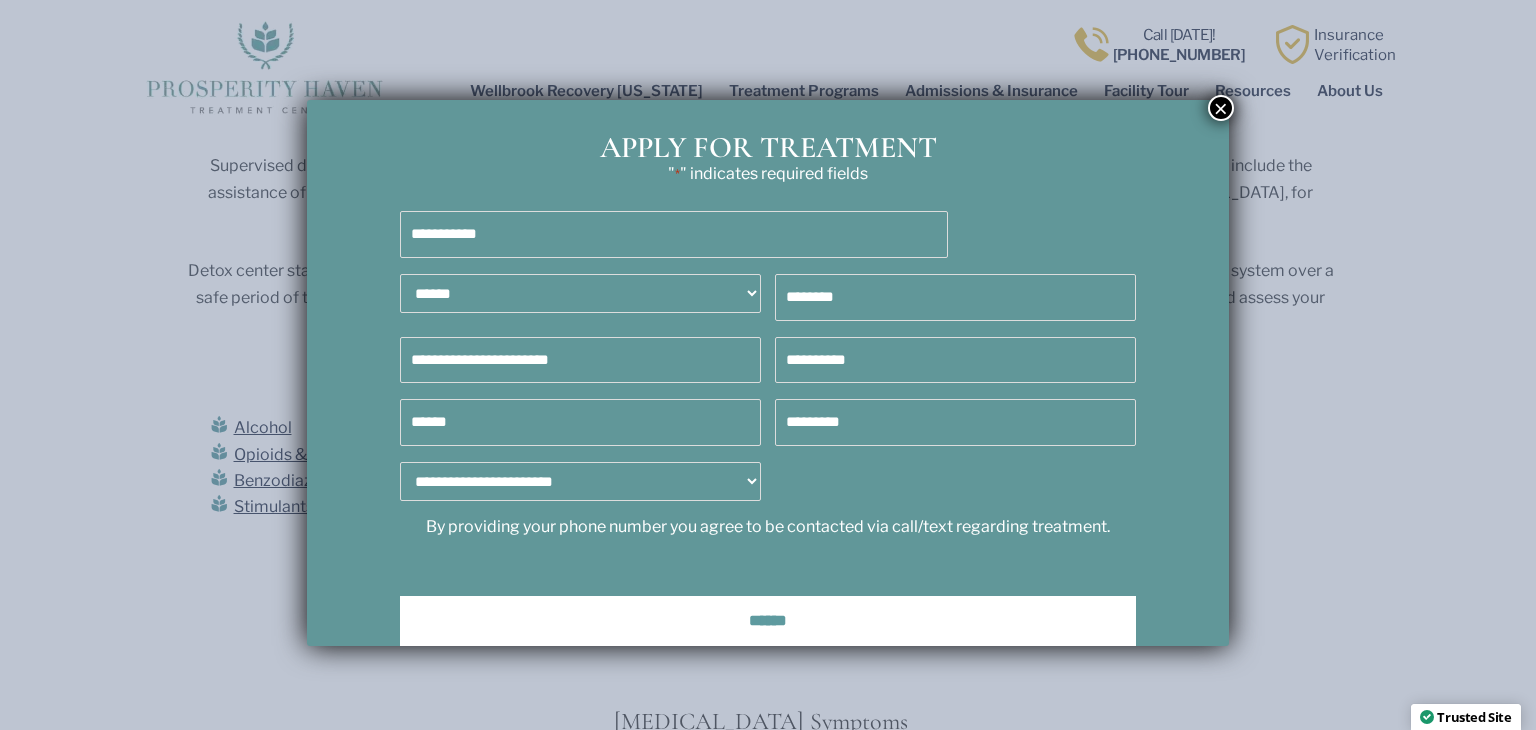 click on "Member ID" at bounding box center [955, 422] 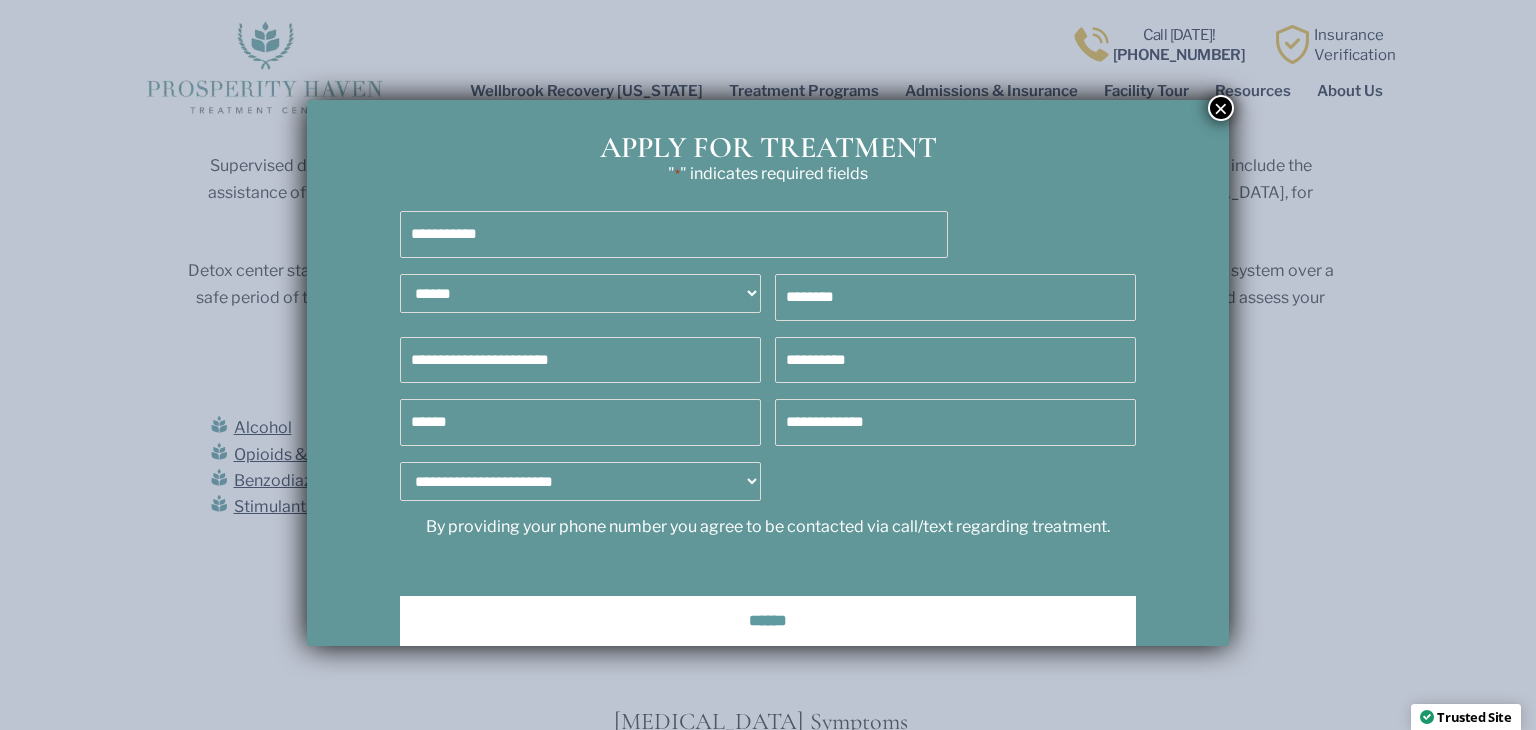 type on "**********" 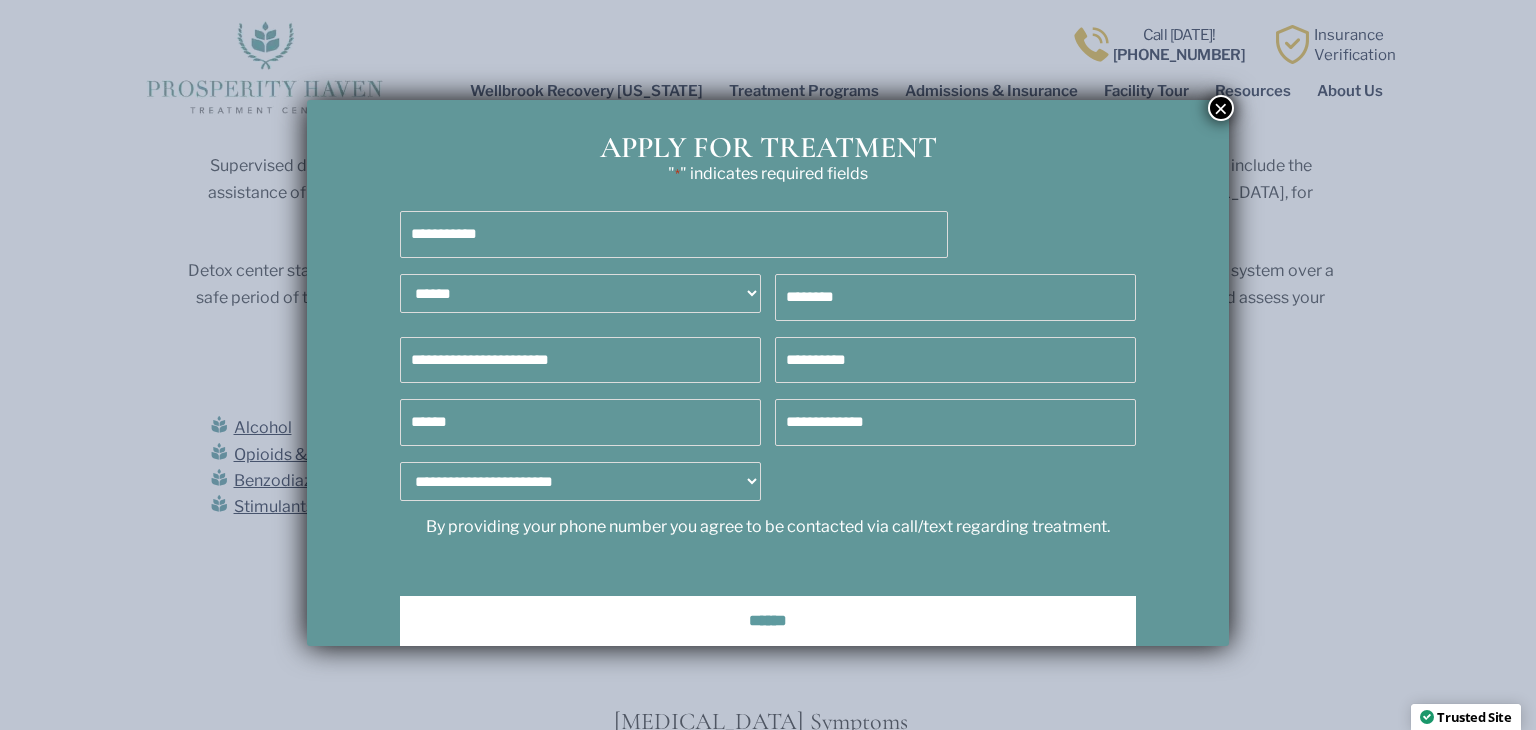 click on "**********" at bounding box center (580, 481) 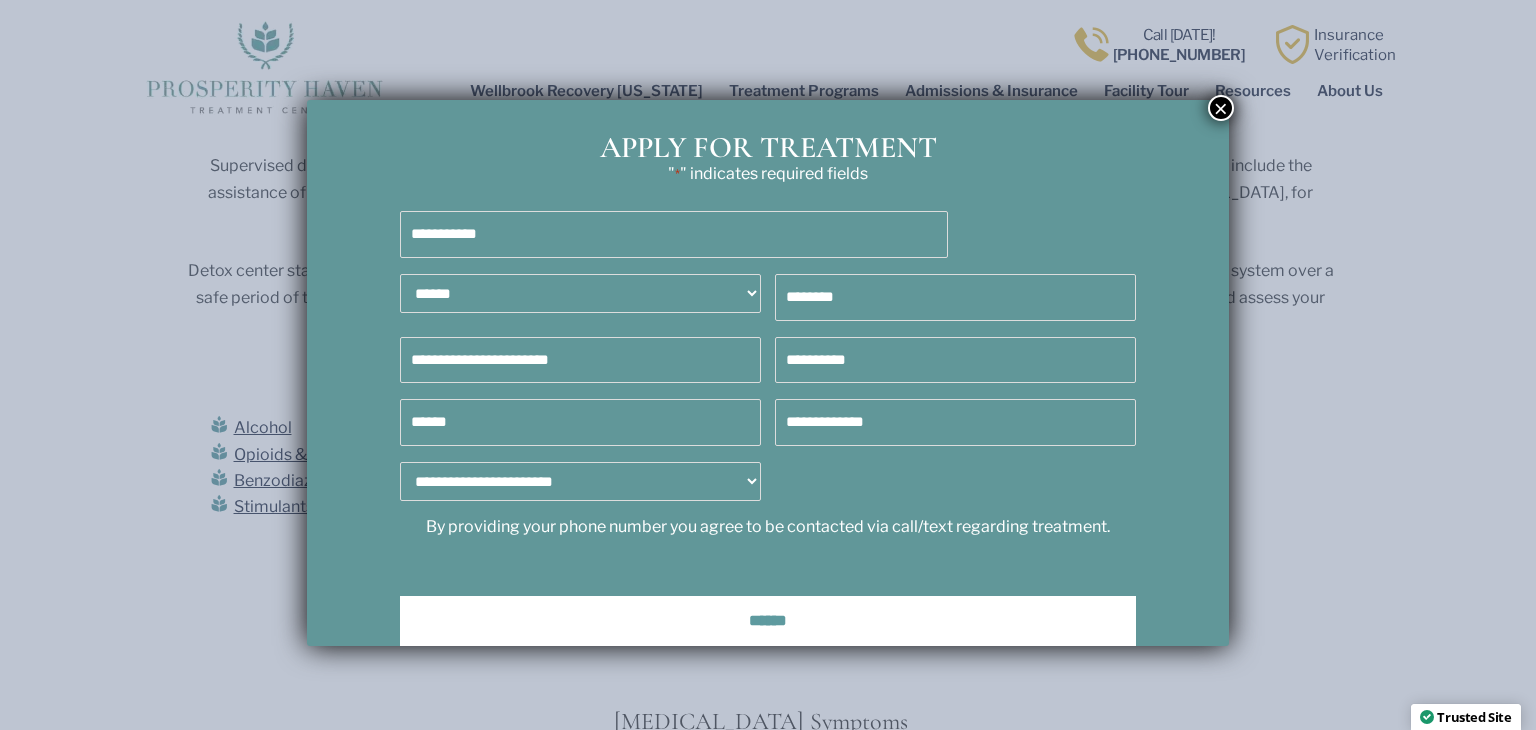 select on "**********" 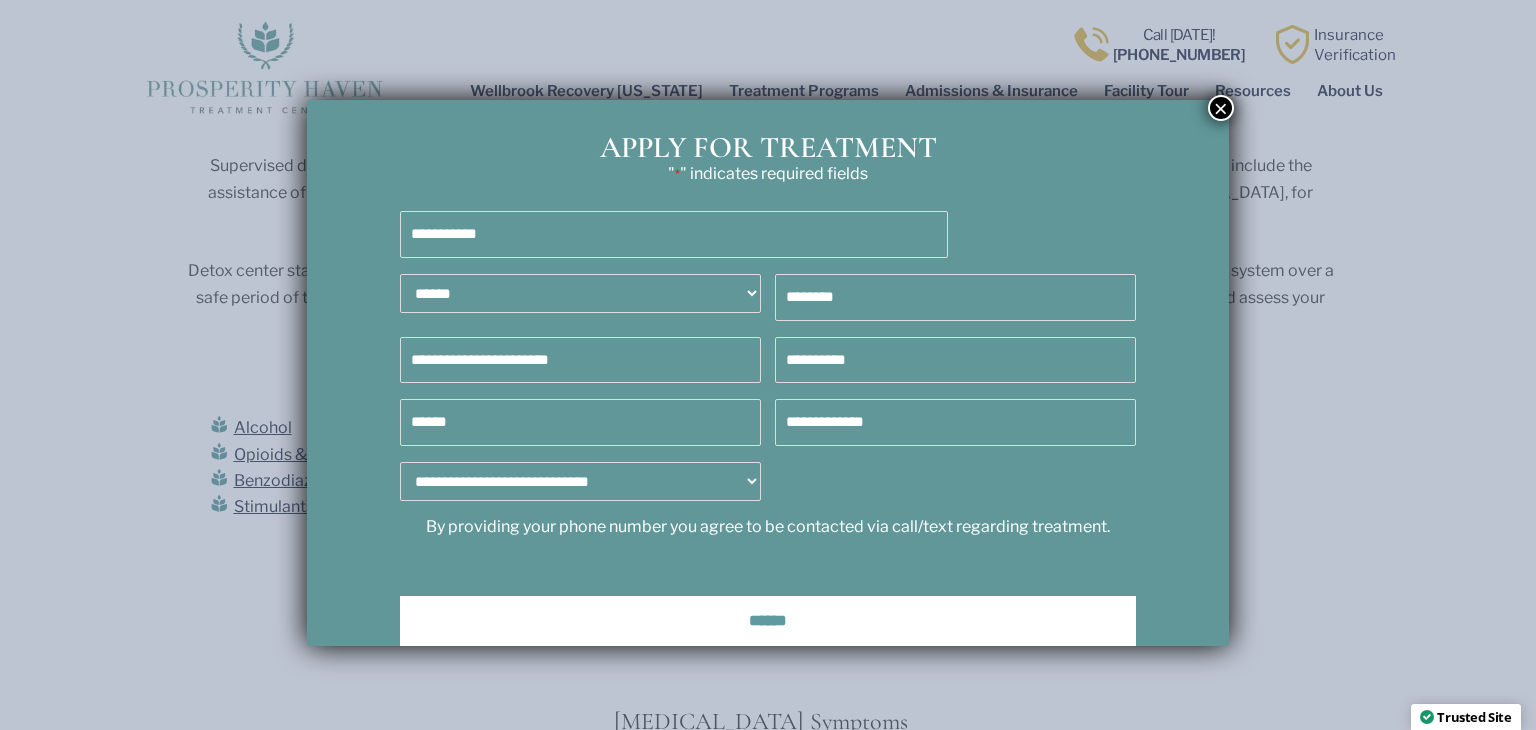 click on "**********" at bounding box center (580, 481) 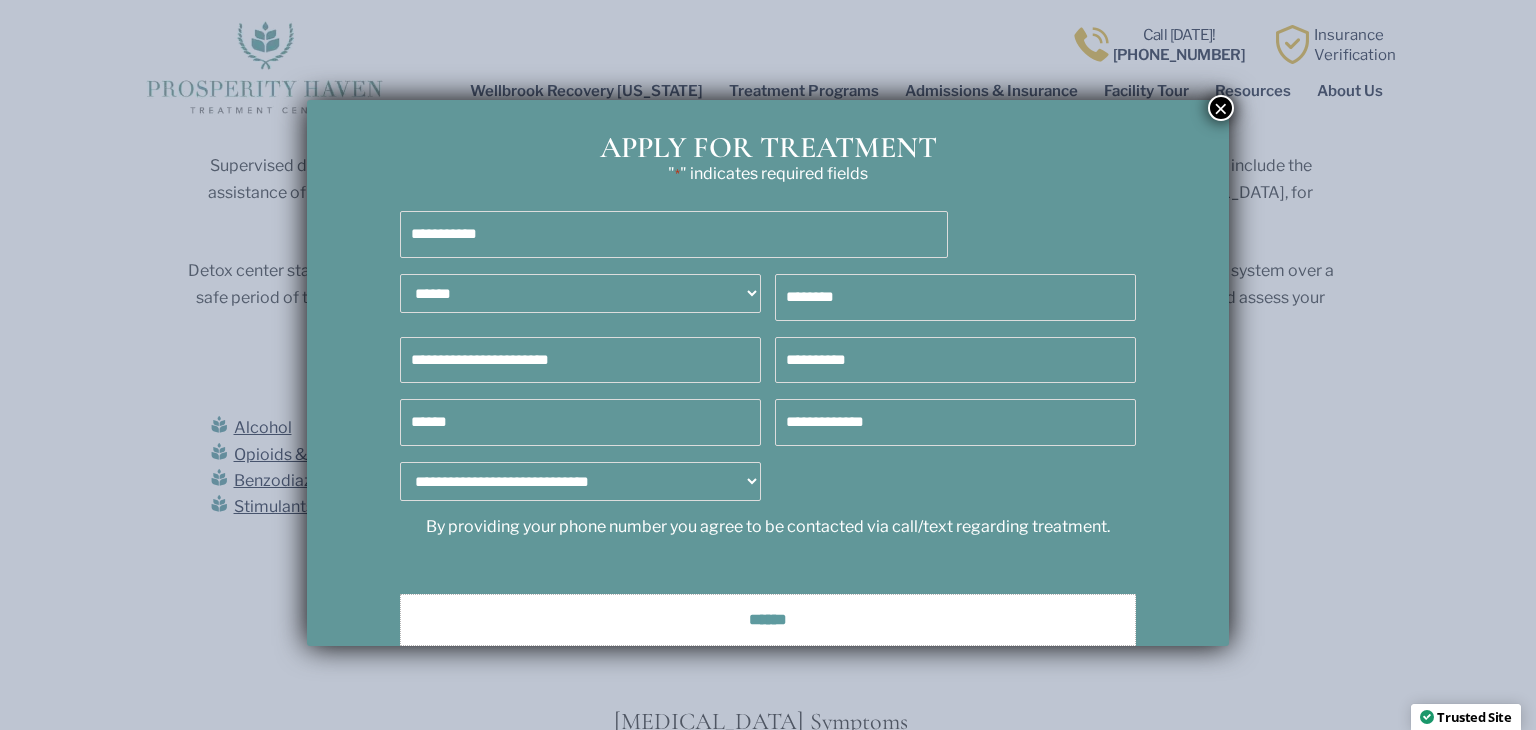 click on "******" at bounding box center [768, 620] 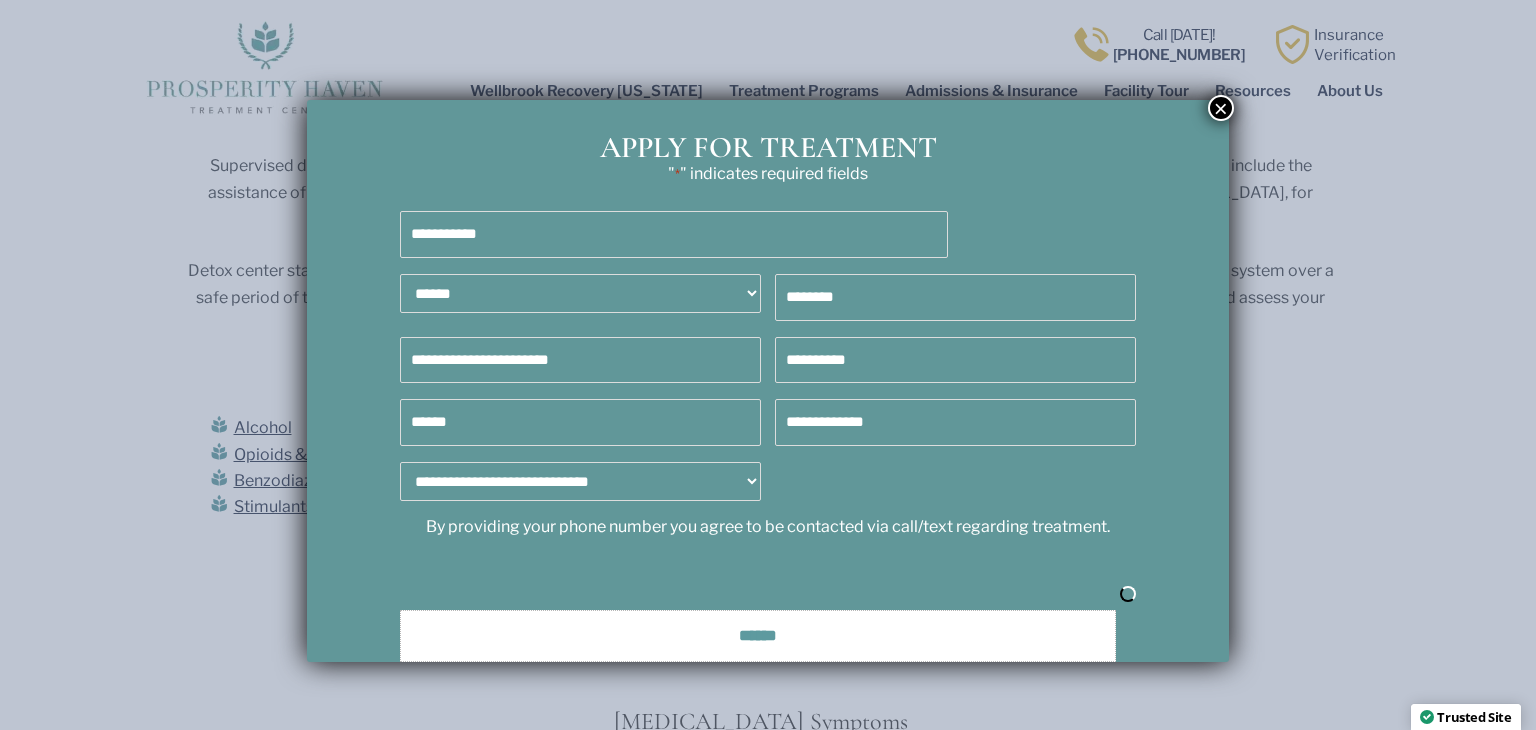 click on "******" at bounding box center (758, 636) 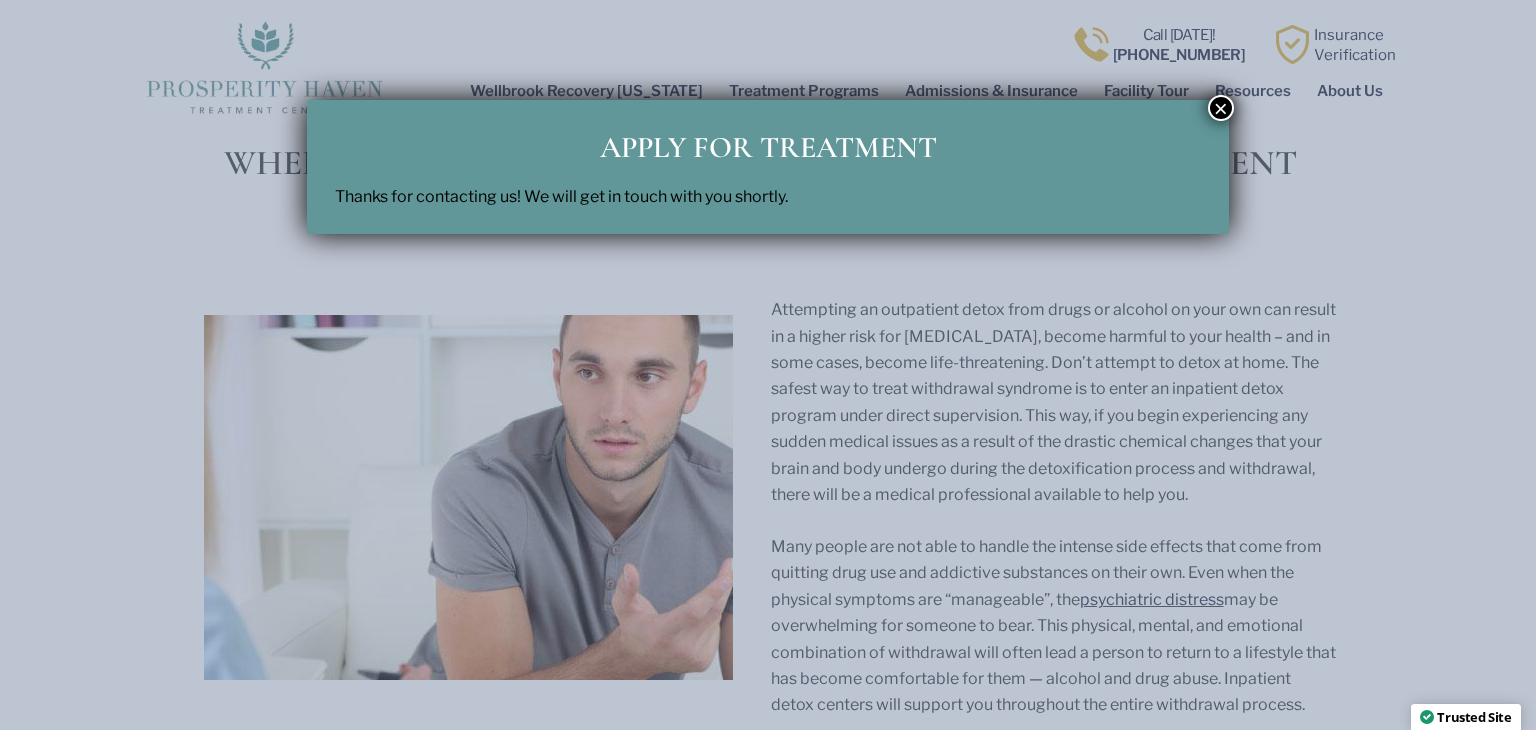 scroll, scrollTop: 0, scrollLeft: 0, axis: both 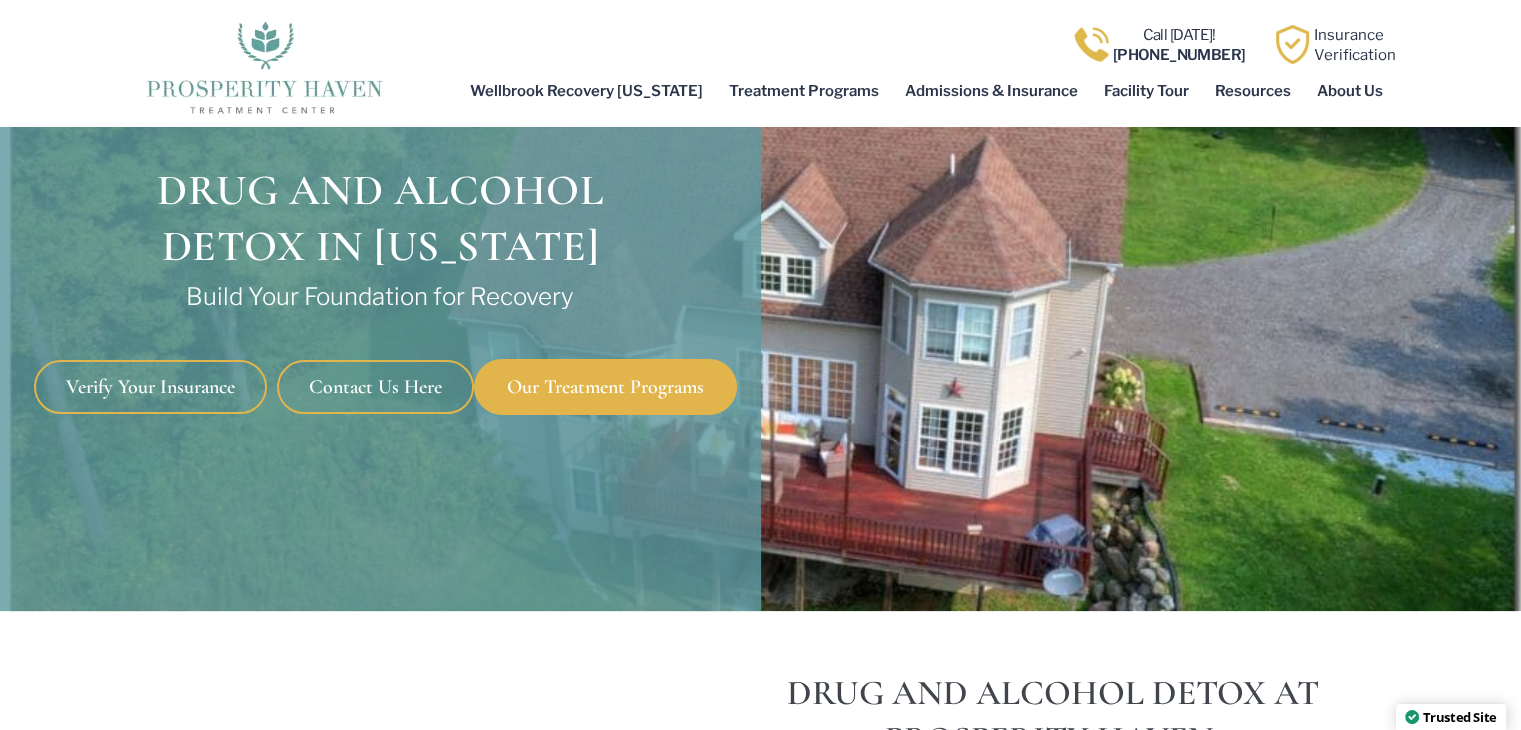click on "Verify Your Insurance" at bounding box center [150, 387] 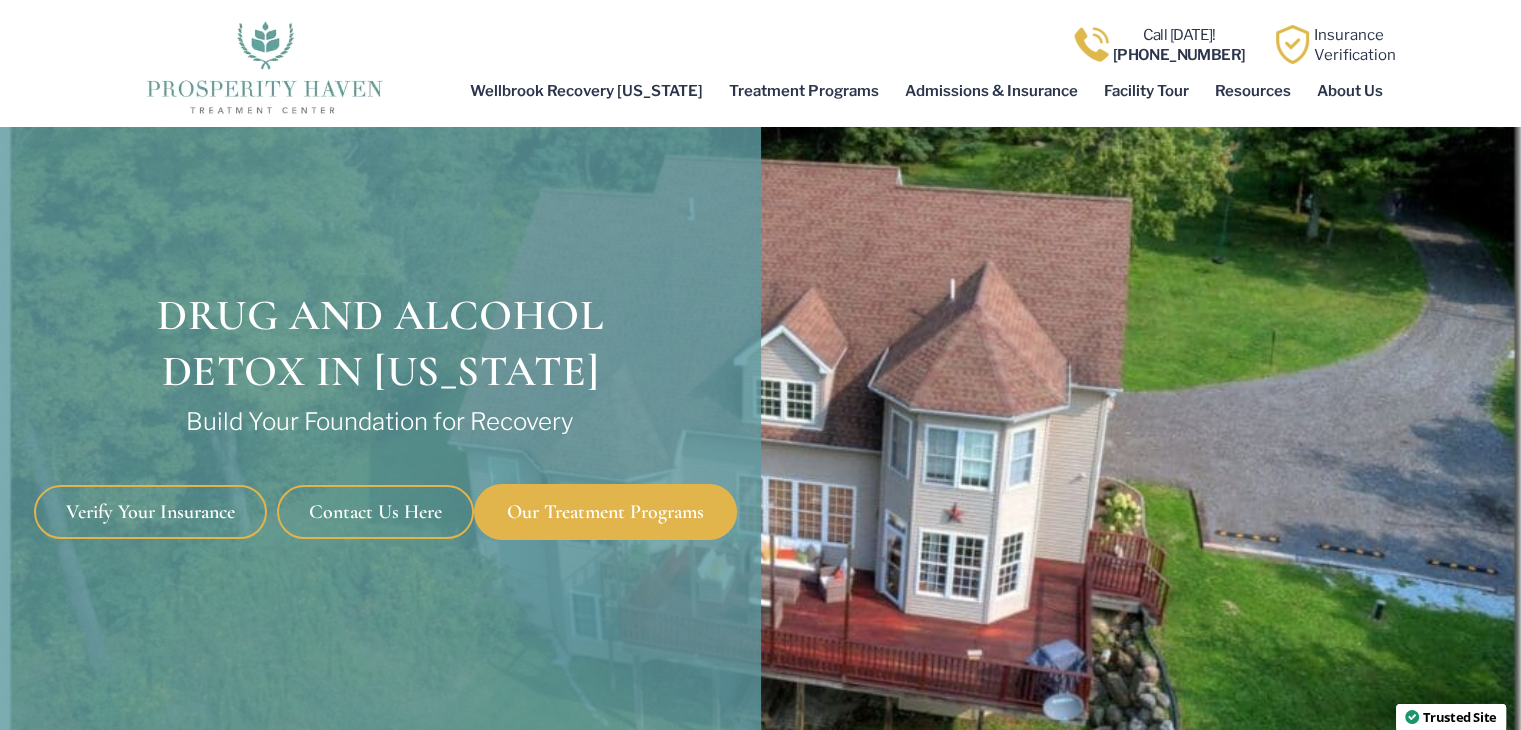 click on "Verify Your Insurance" at bounding box center (150, 512) 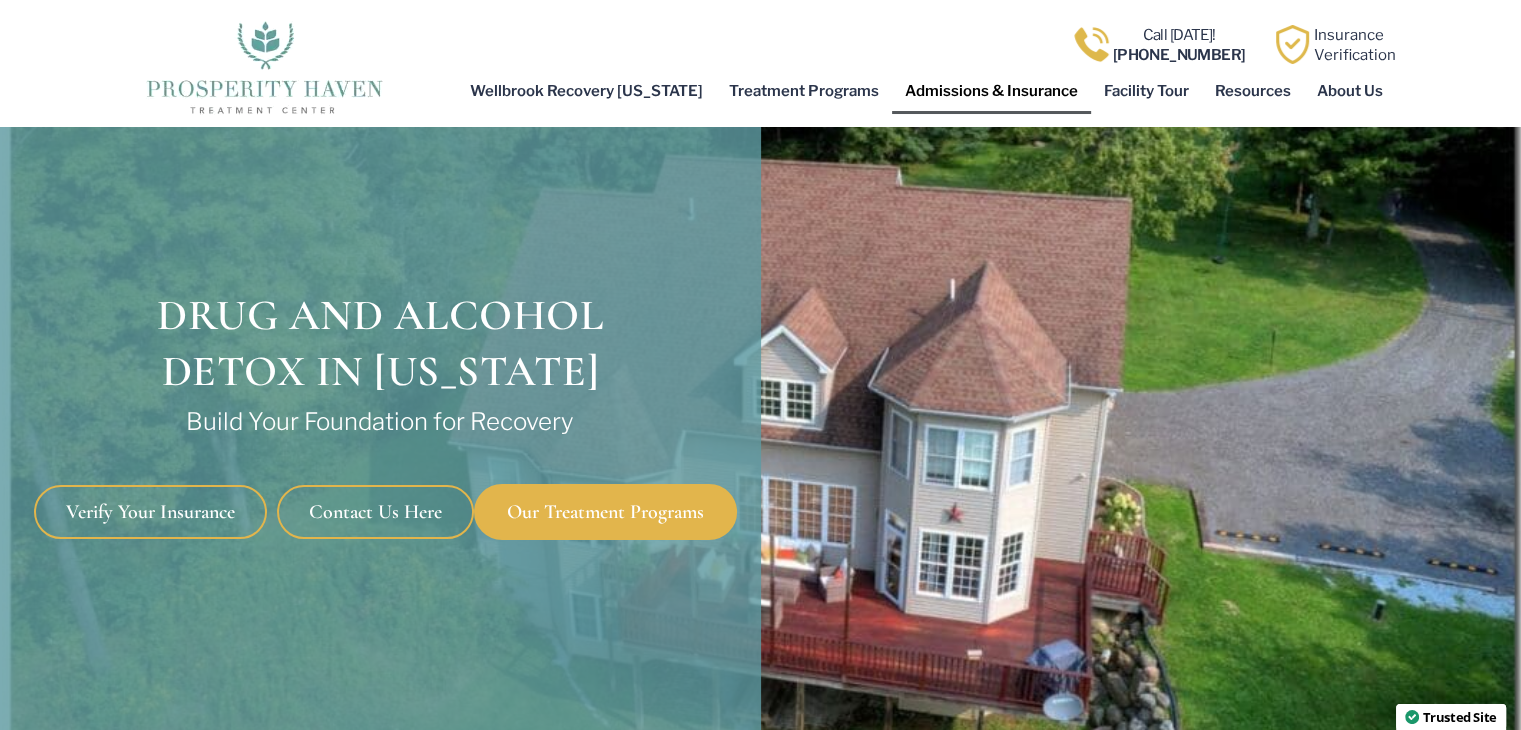 click on "Admissions & Insurance" 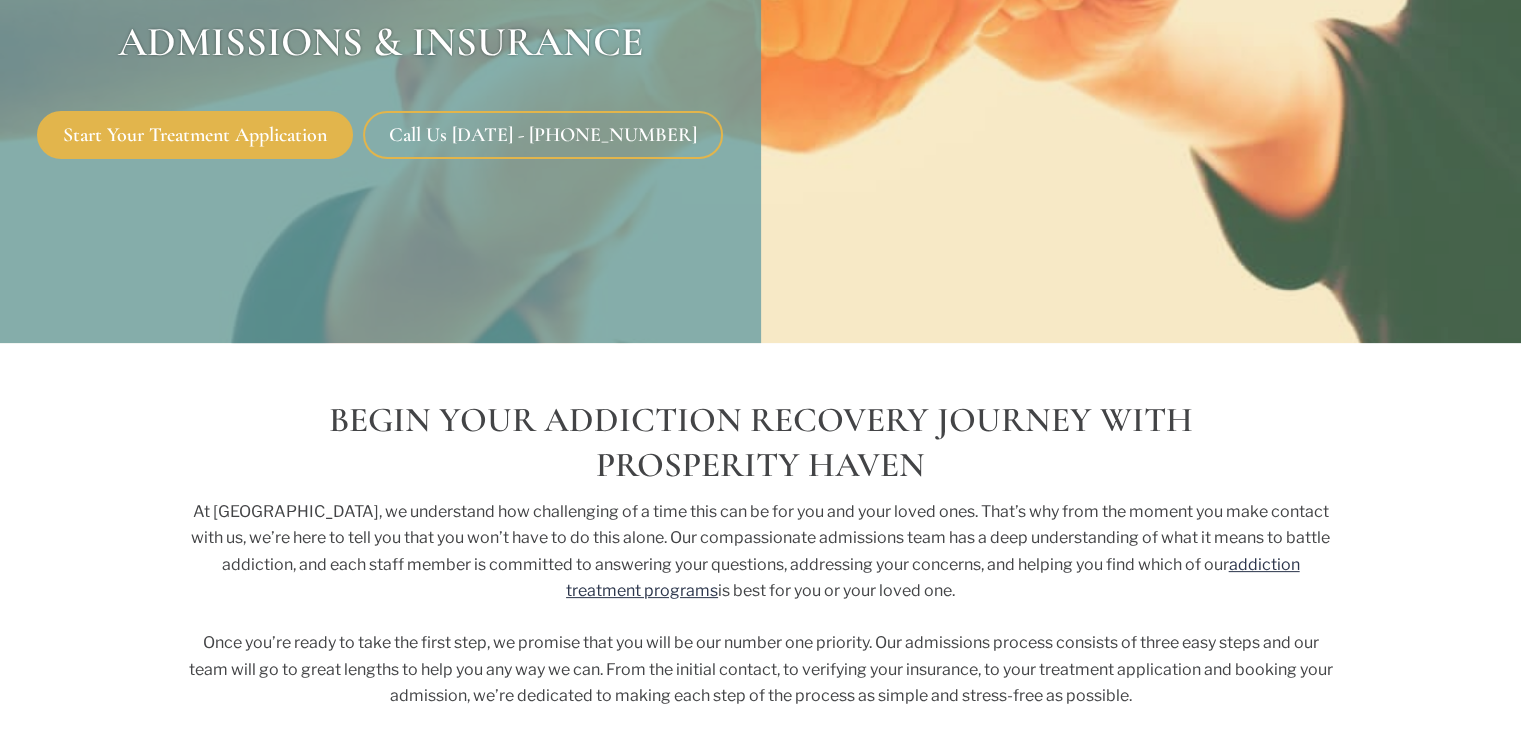 scroll, scrollTop: 530, scrollLeft: 0, axis: vertical 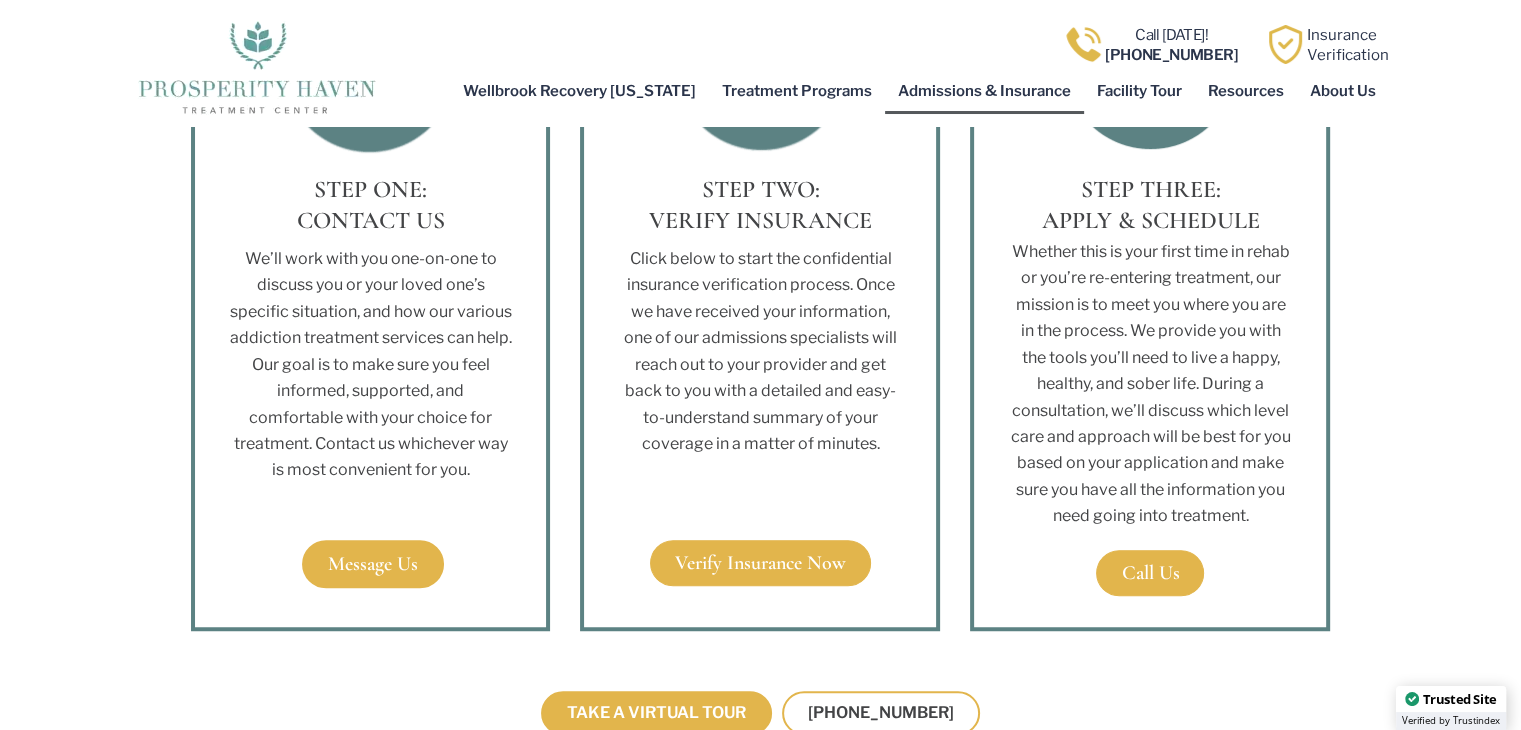 drag, startPoint x: 1535, startPoint y: 42, endPoint x: 1534, endPoint y: 163, distance: 121.004135 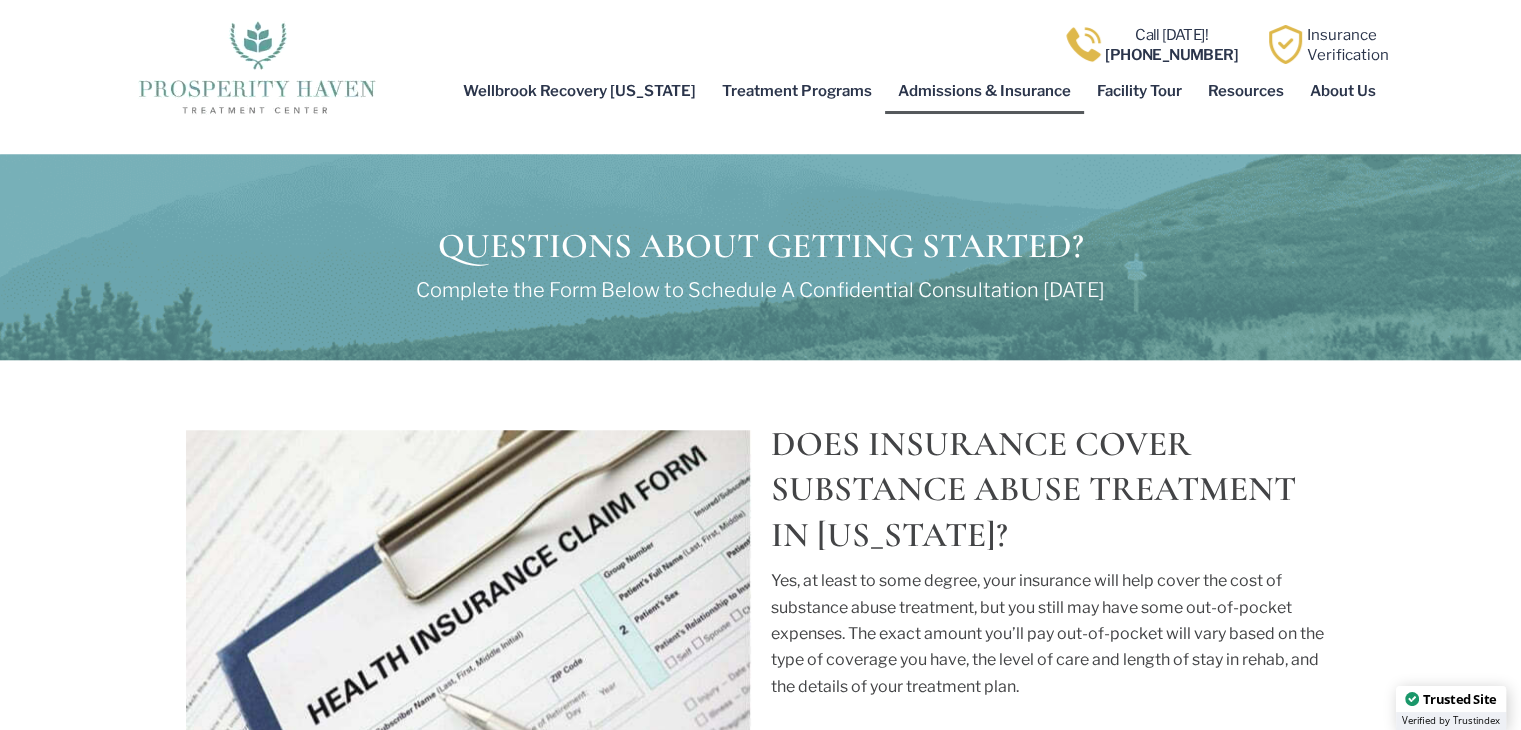 scroll, scrollTop: 2040, scrollLeft: 0, axis: vertical 